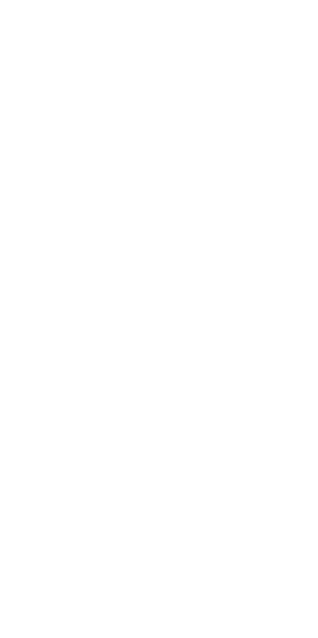 scroll, scrollTop: 0, scrollLeft: 0, axis: both 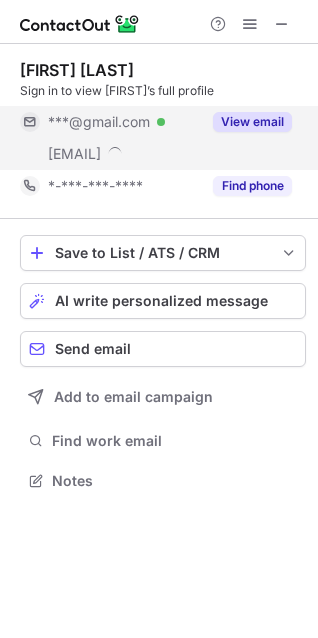 click on "View email" at bounding box center (252, 122) 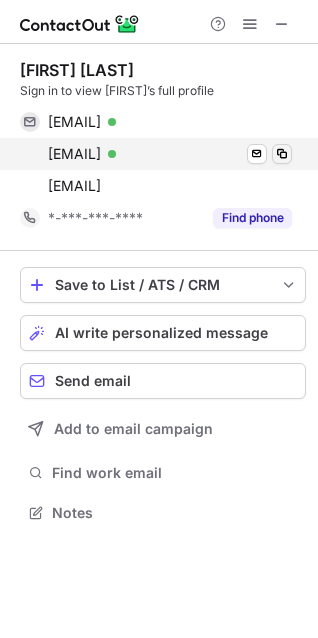 scroll, scrollTop: 10, scrollLeft: 10, axis: both 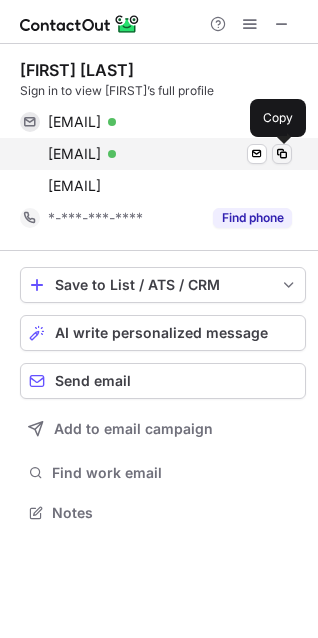 click at bounding box center [282, 154] 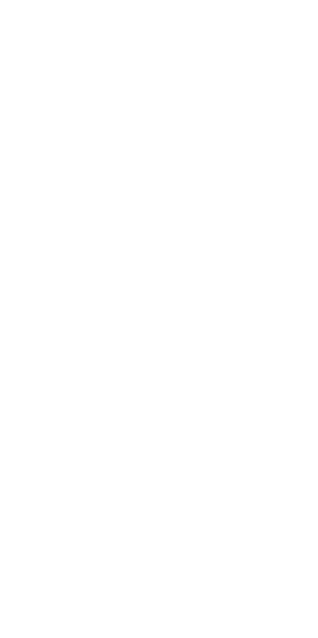 scroll, scrollTop: 0, scrollLeft: 0, axis: both 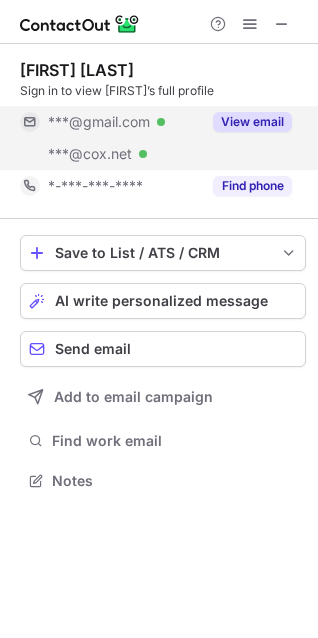 click on "View email" at bounding box center (246, 122) 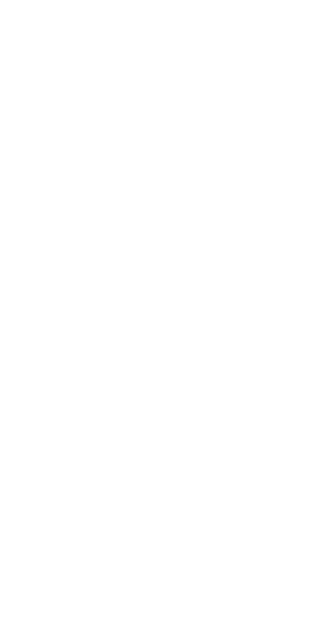 scroll, scrollTop: 0, scrollLeft: 0, axis: both 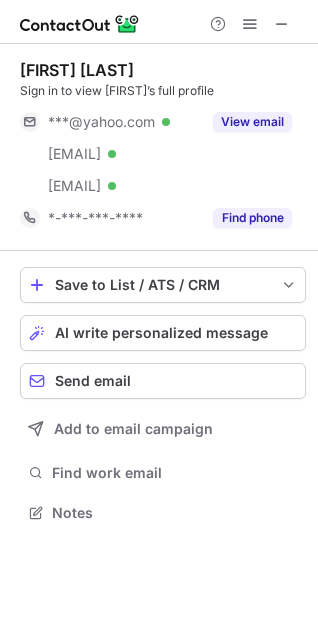 click at bounding box center (159, 22) 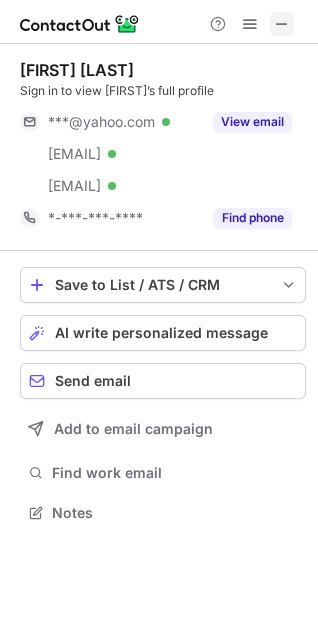 click at bounding box center [282, 24] 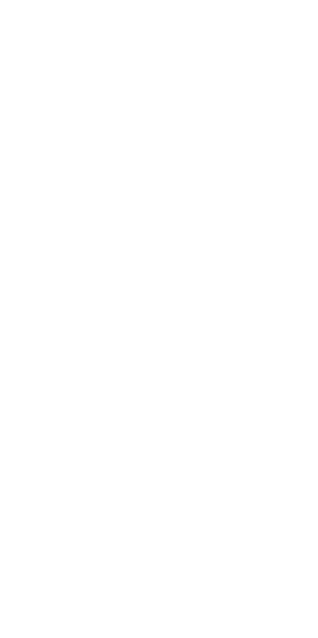 scroll, scrollTop: 0, scrollLeft: 0, axis: both 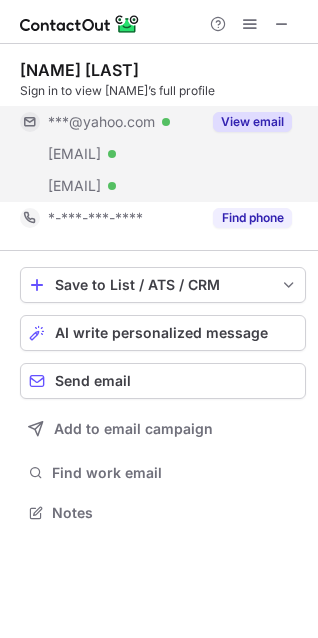 click on "View email" at bounding box center (252, 122) 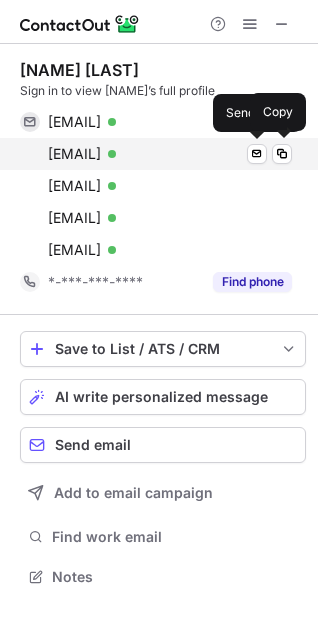scroll, scrollTop: 10, scrollLeft: 10, axis: both 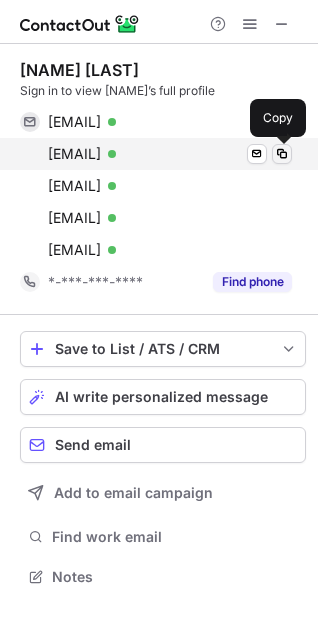 click at bounding box center [282, 154] 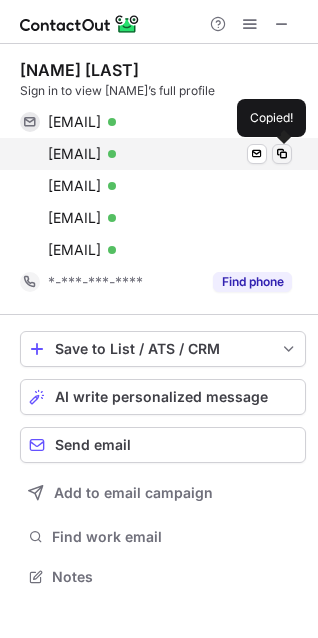 click at bounding box center [282, 154] 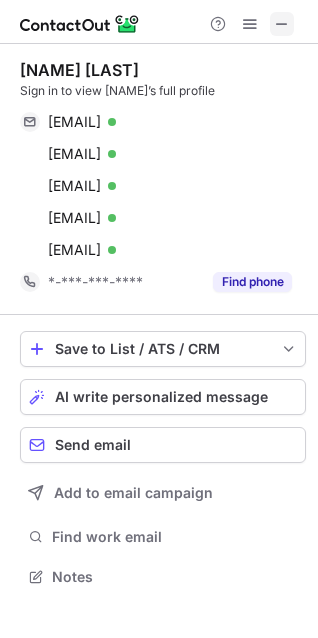 click at bounding box center (282, 24) 